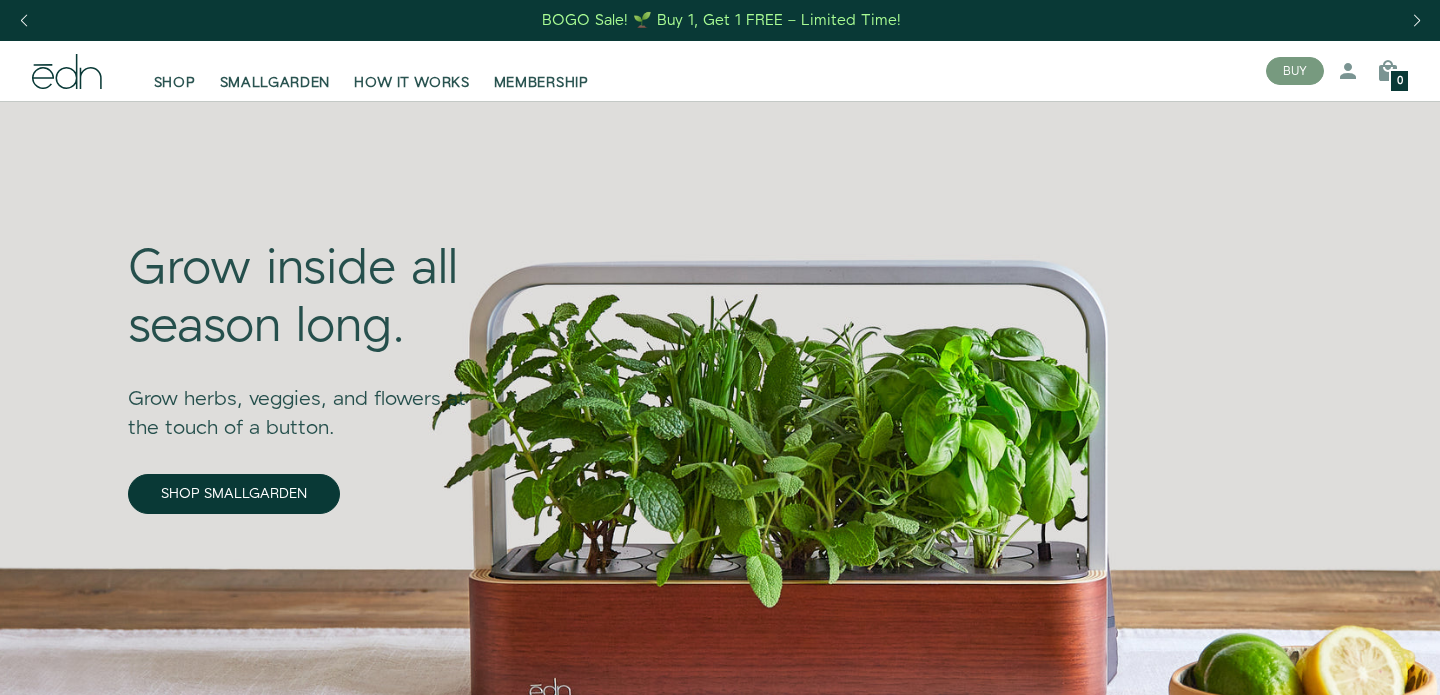 scroll, scrollTop: 0, scrollLeft: 0, axis: both 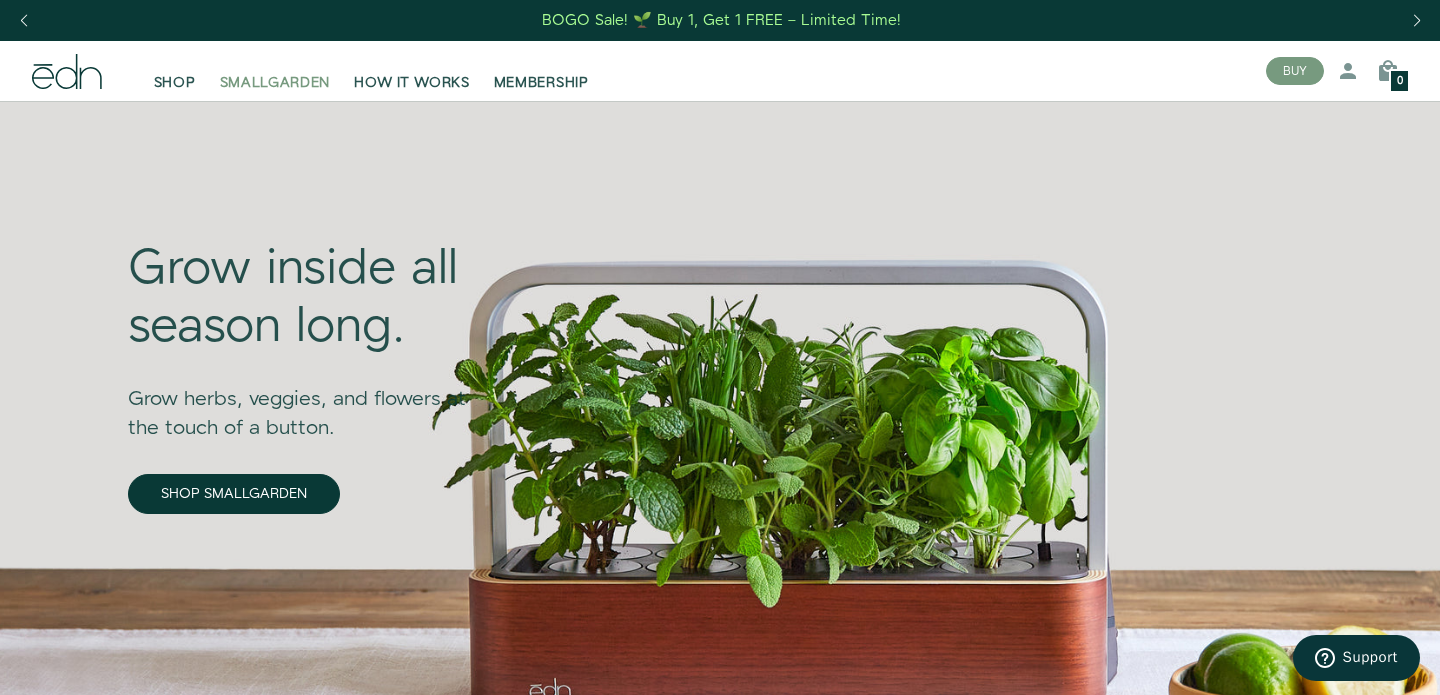 click on "SMALLGARDEN" at bounding box center [275, 83] 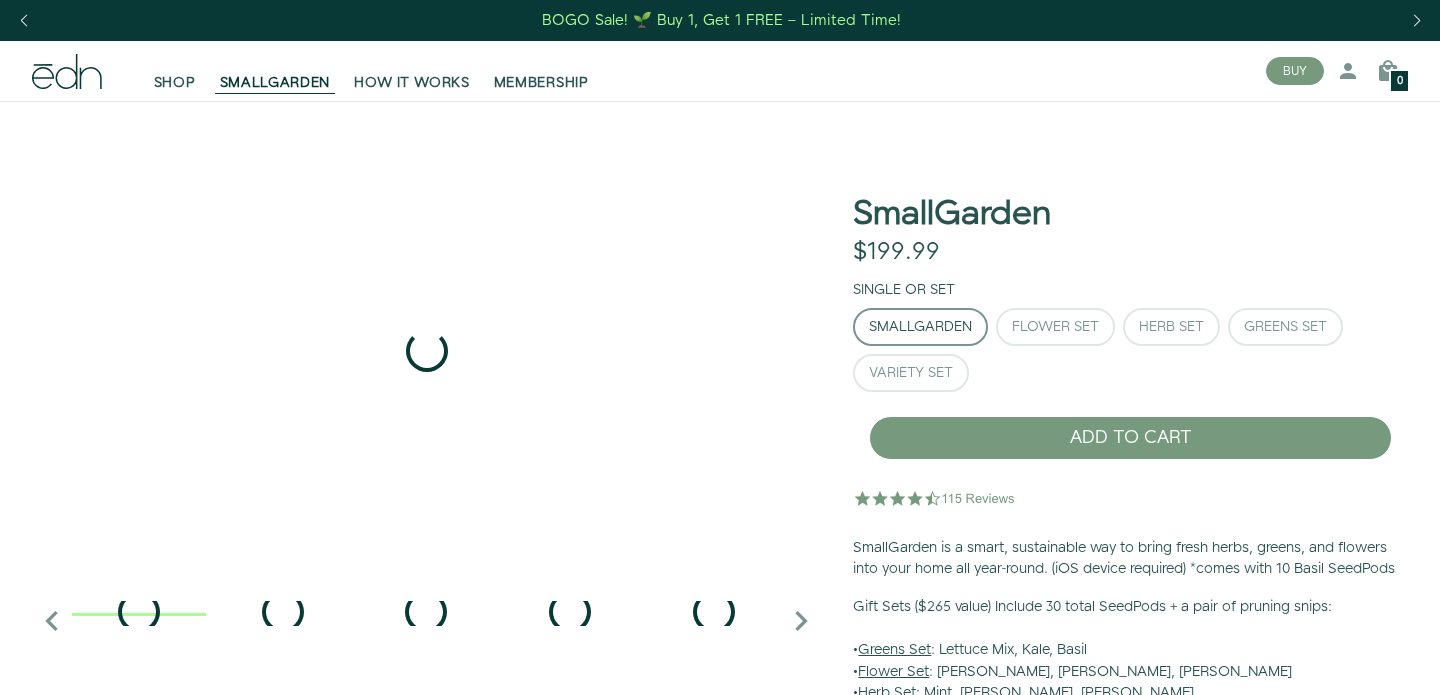 scroll, scrollTop: 0, scrollLeft: 0, axis: both 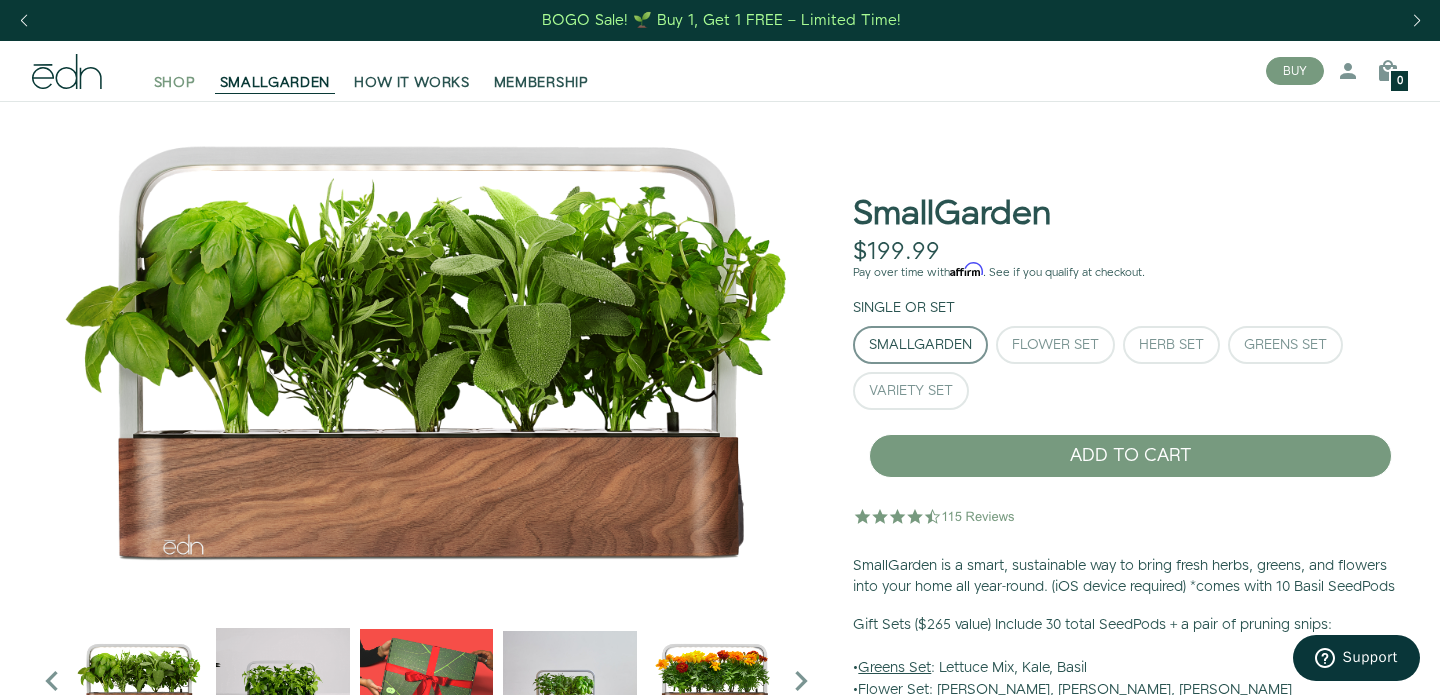 click on "SHOP" at bounding box center [175, 83] 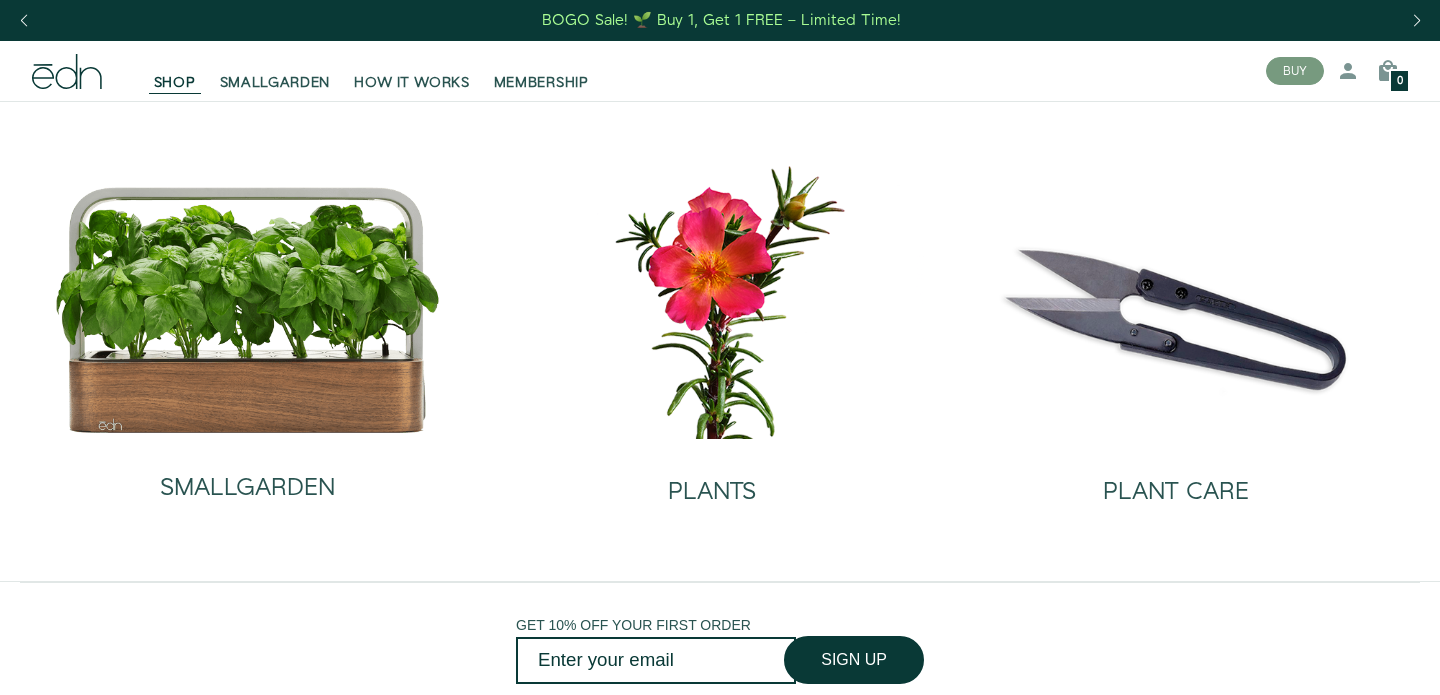 scroll, scrollTop: 0, scrollLeft: 0, axis: both 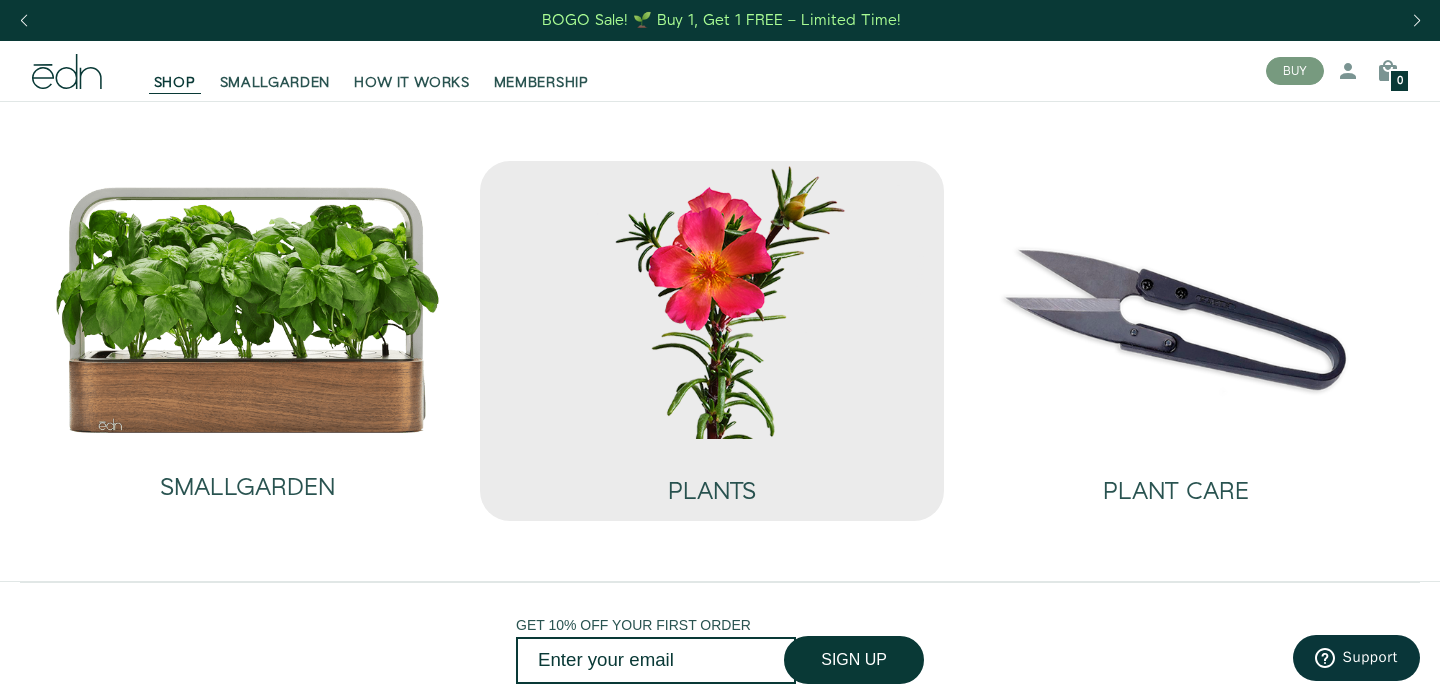 click at bounding box center [712, 299] 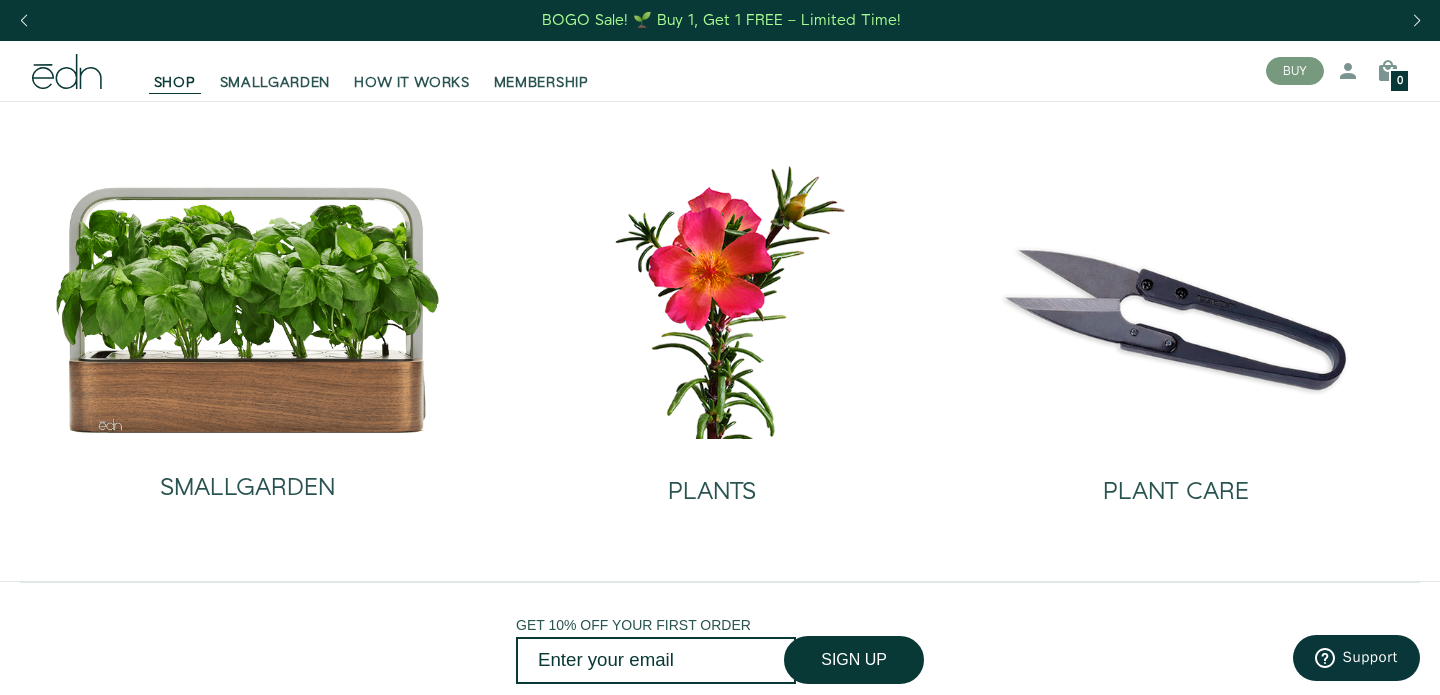 scroll, scrollTop: 0, scrollLeft: 0, axis: both 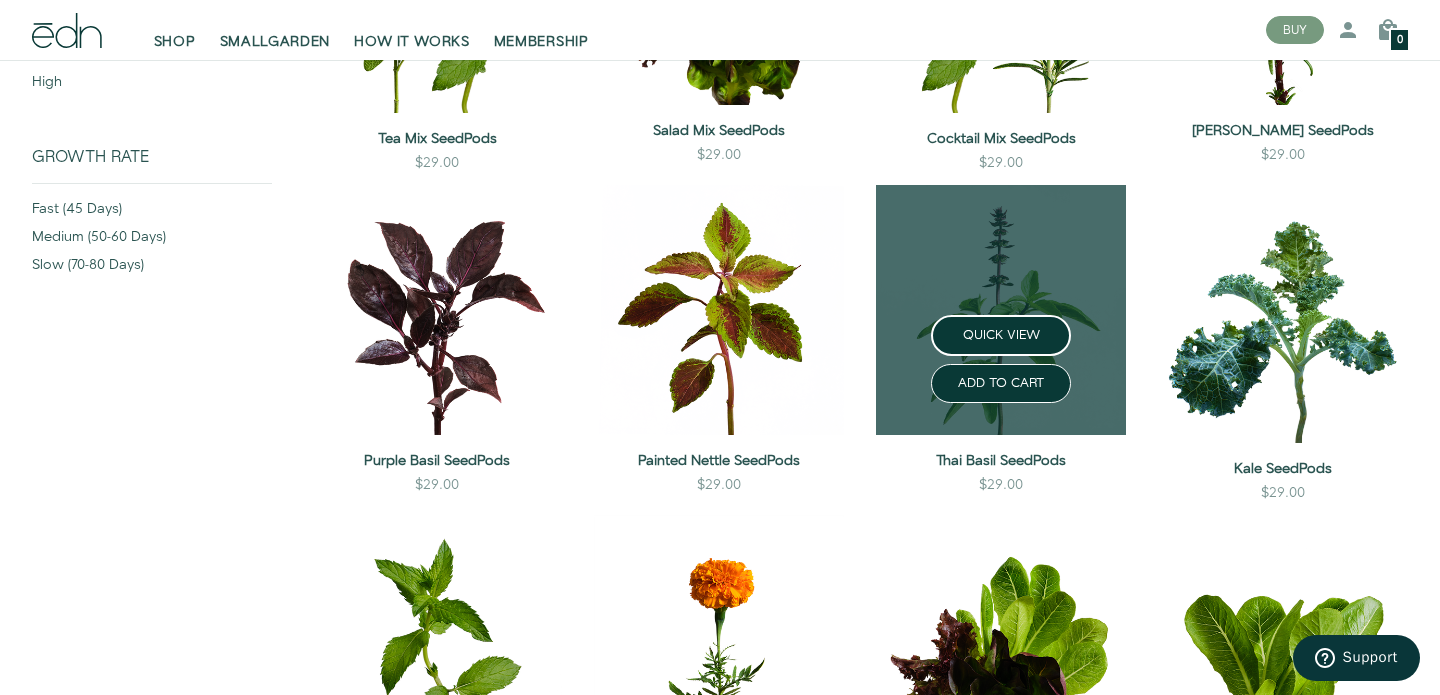 click at bounding box center [1001, 310] 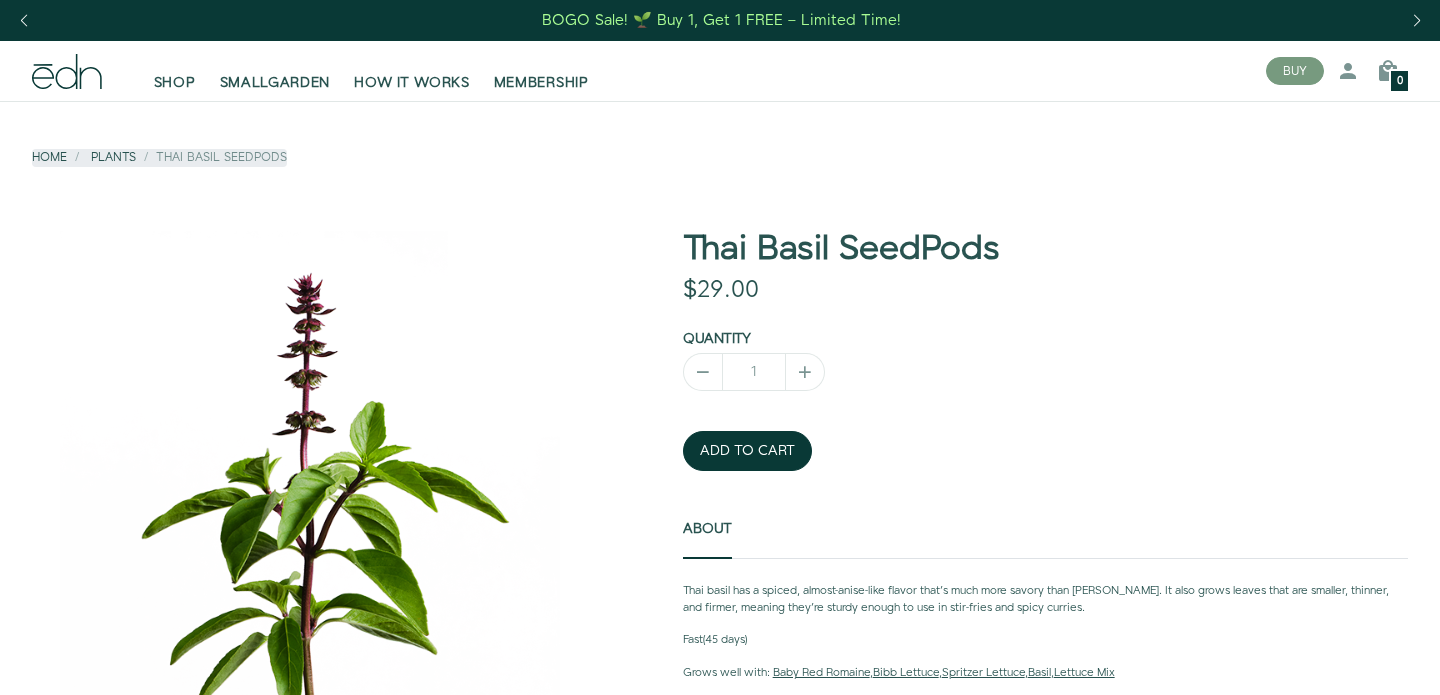 scroll, scrollTop: 0, scrollLeft: 0, axis: both 